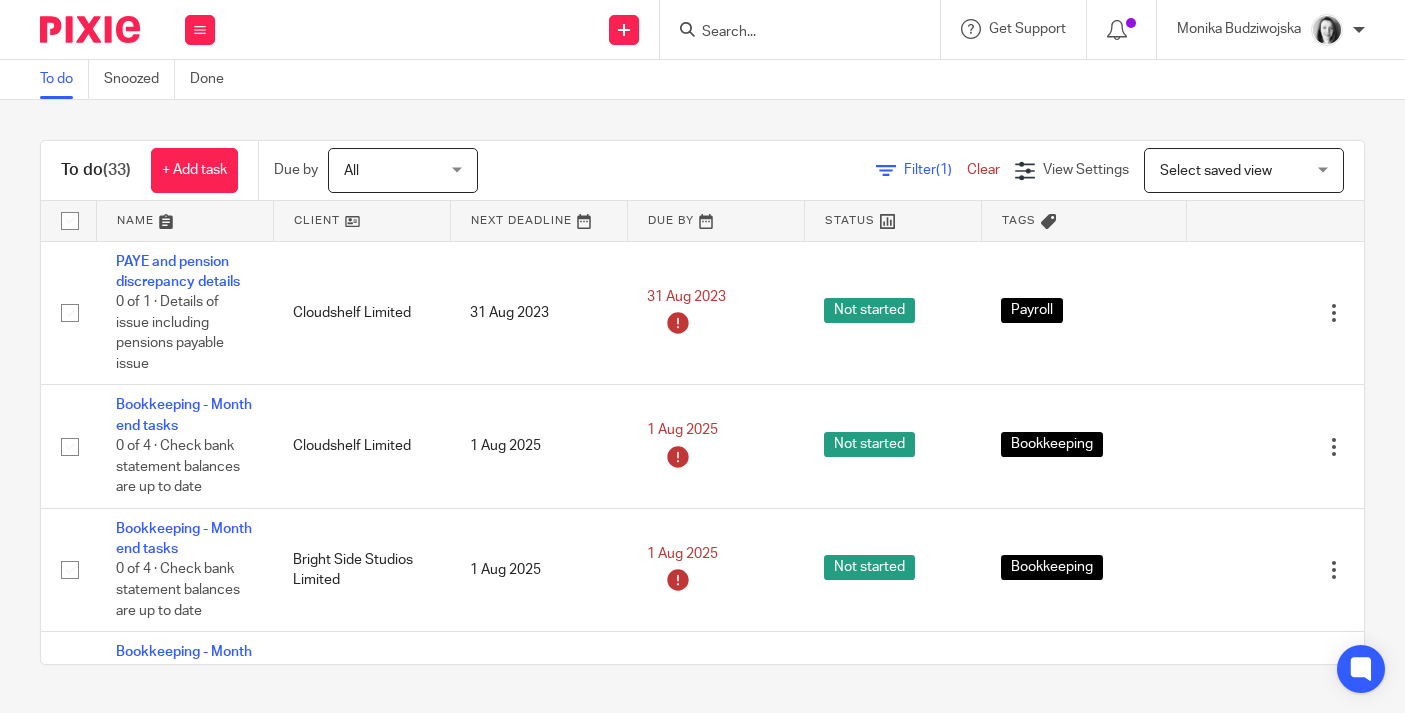 scroll, scrollTop: 0, scrollLeft: 0, axis: both 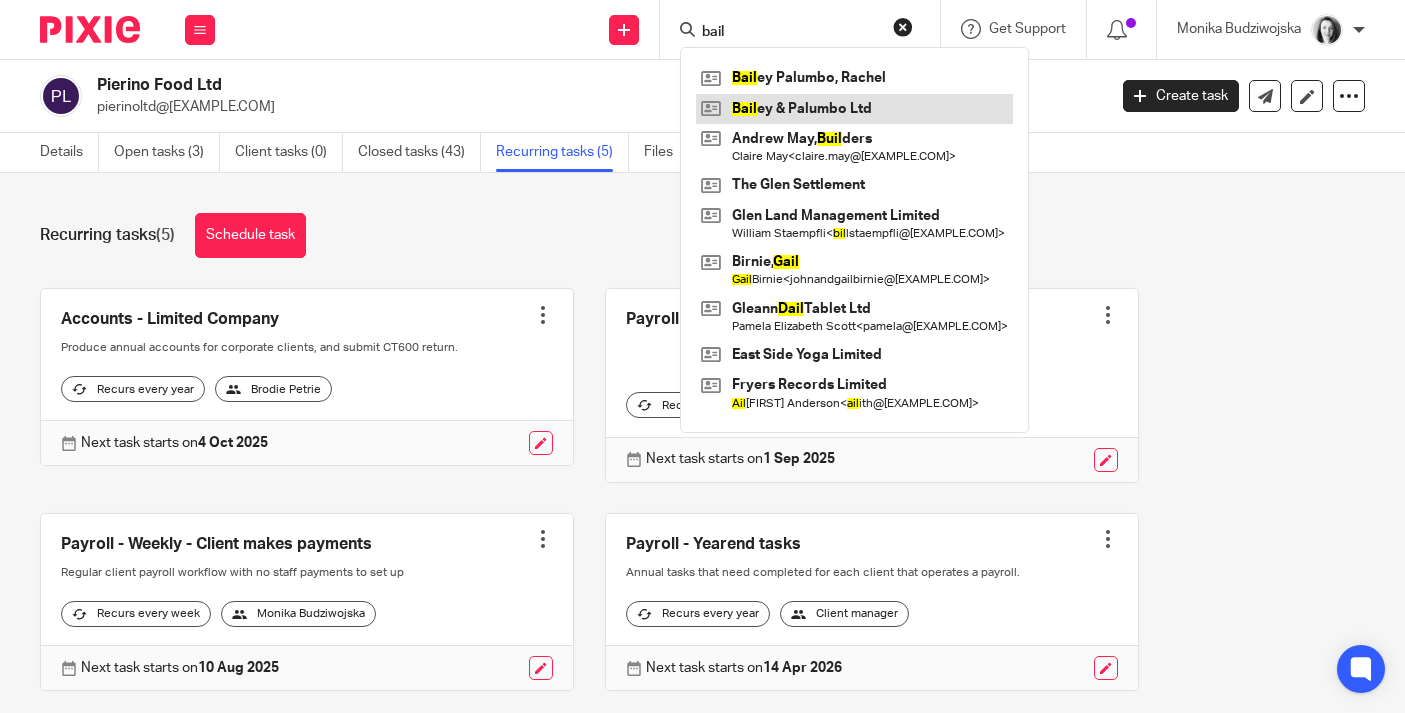 type on "bail" 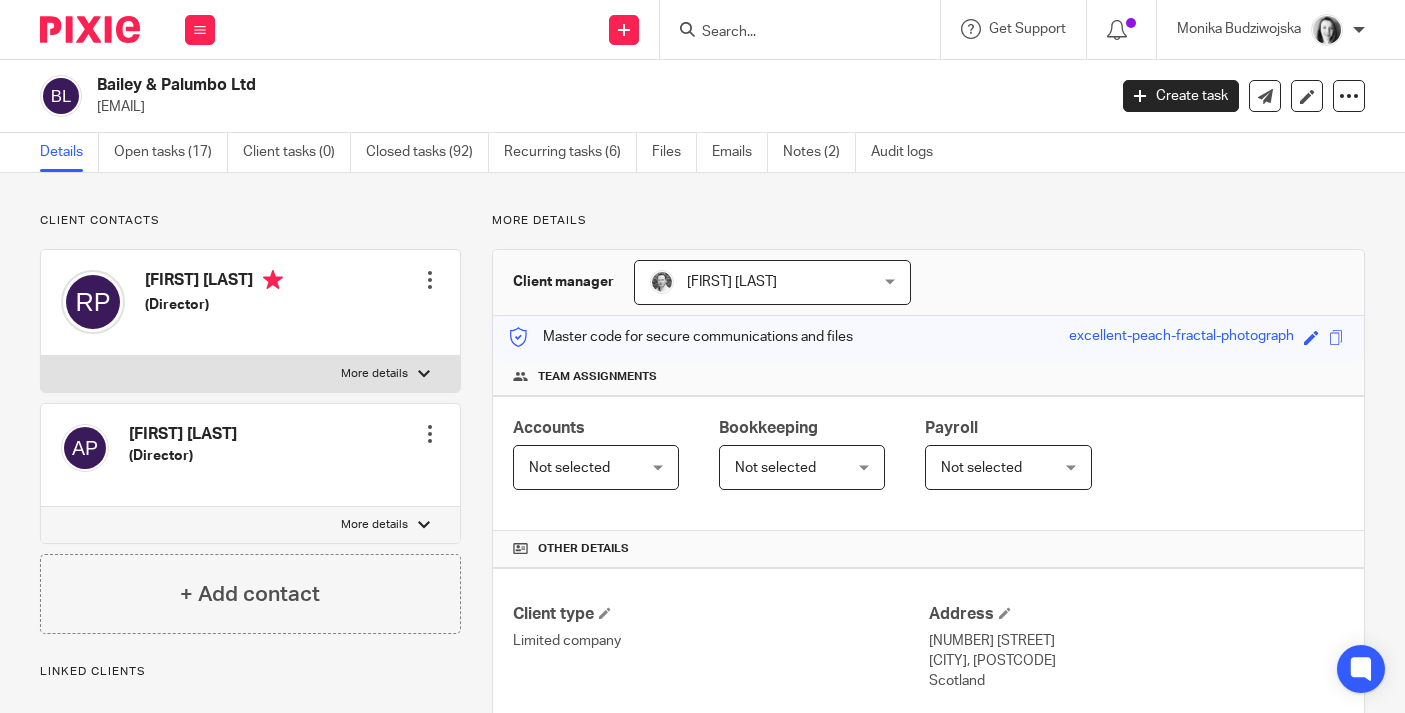 scroll, scrollTop: 0, scrollLeft: 0, axis: both 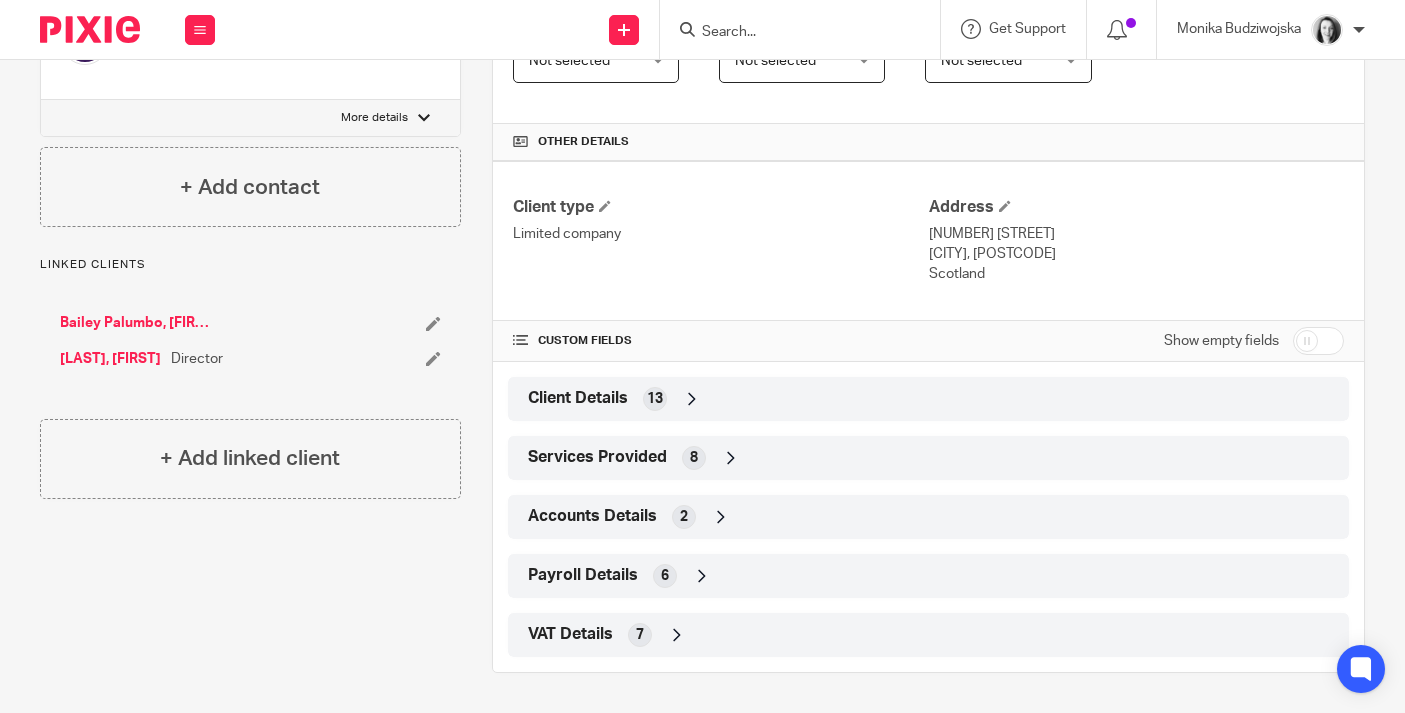 click at bounding box center [702, 576] 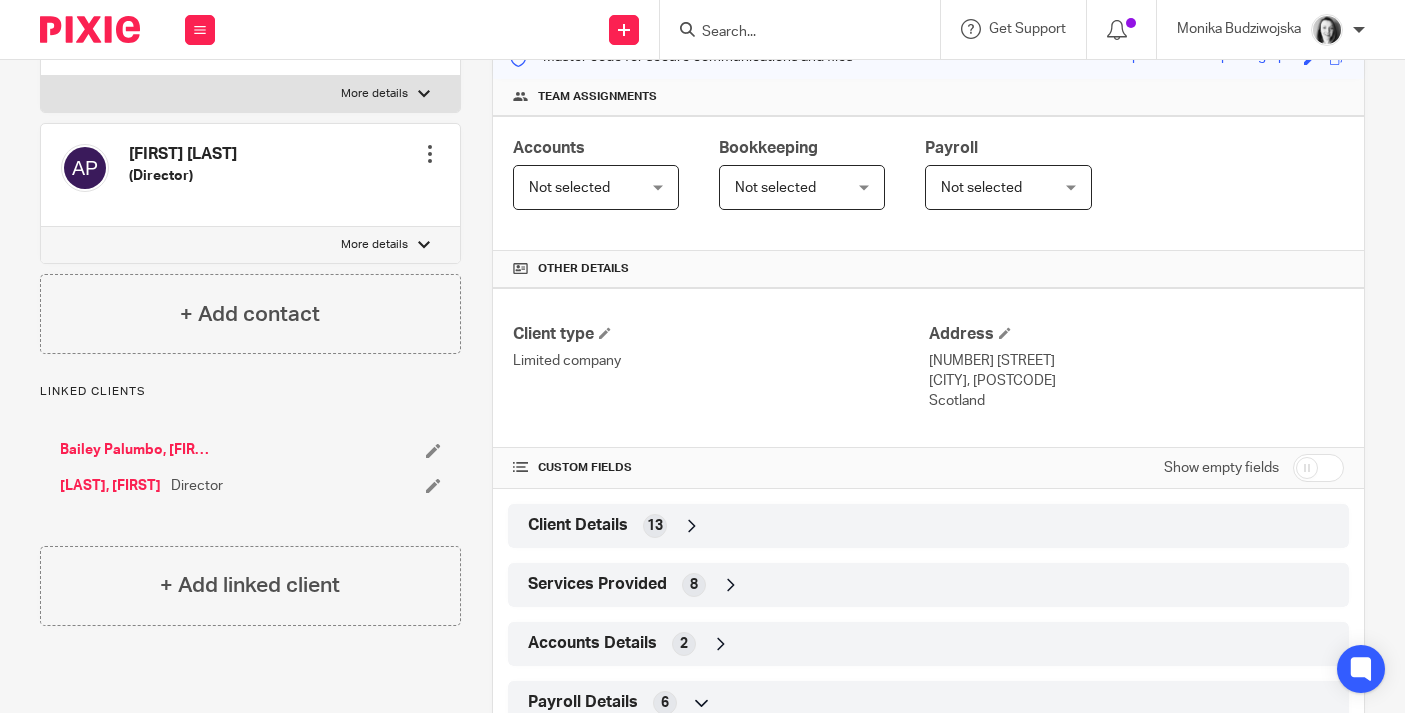 scroll, scrollTop: 665, scrollLeft: 0, axis: vertical 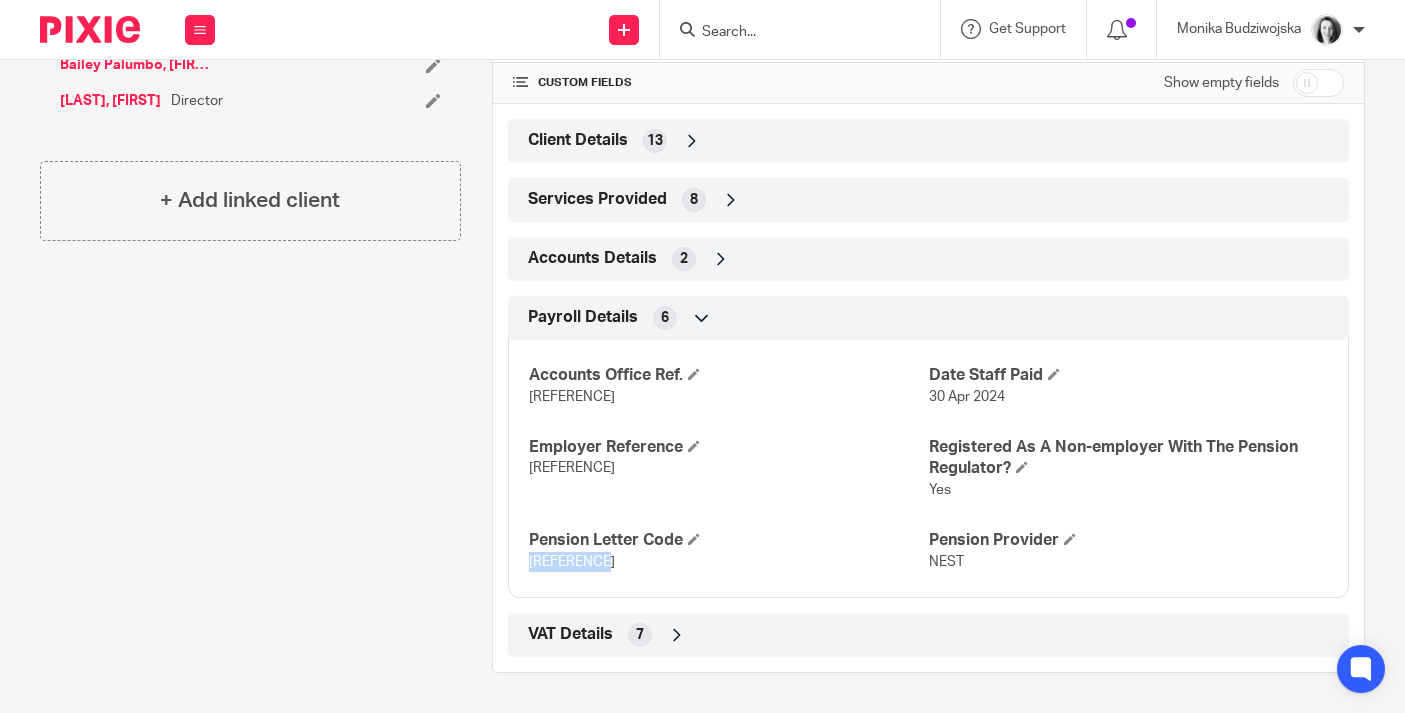 drag, startPoint x: 606, startPoint y: 561, endPoint x: 523, endPoint y: 565, distance: 83.09633 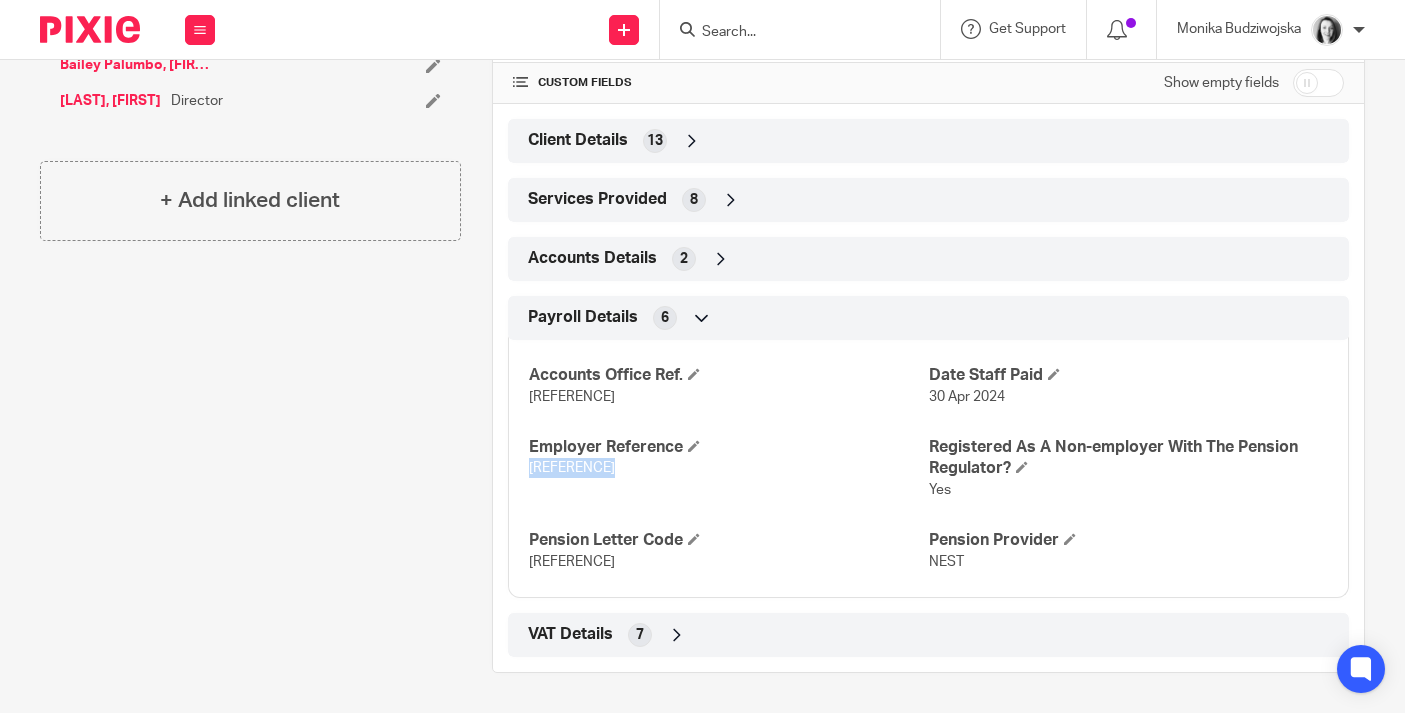 drag, startPoint x: 613, startPoint y: 465, endPoint x: 523, endPoint y: 468, distance: 90.04999 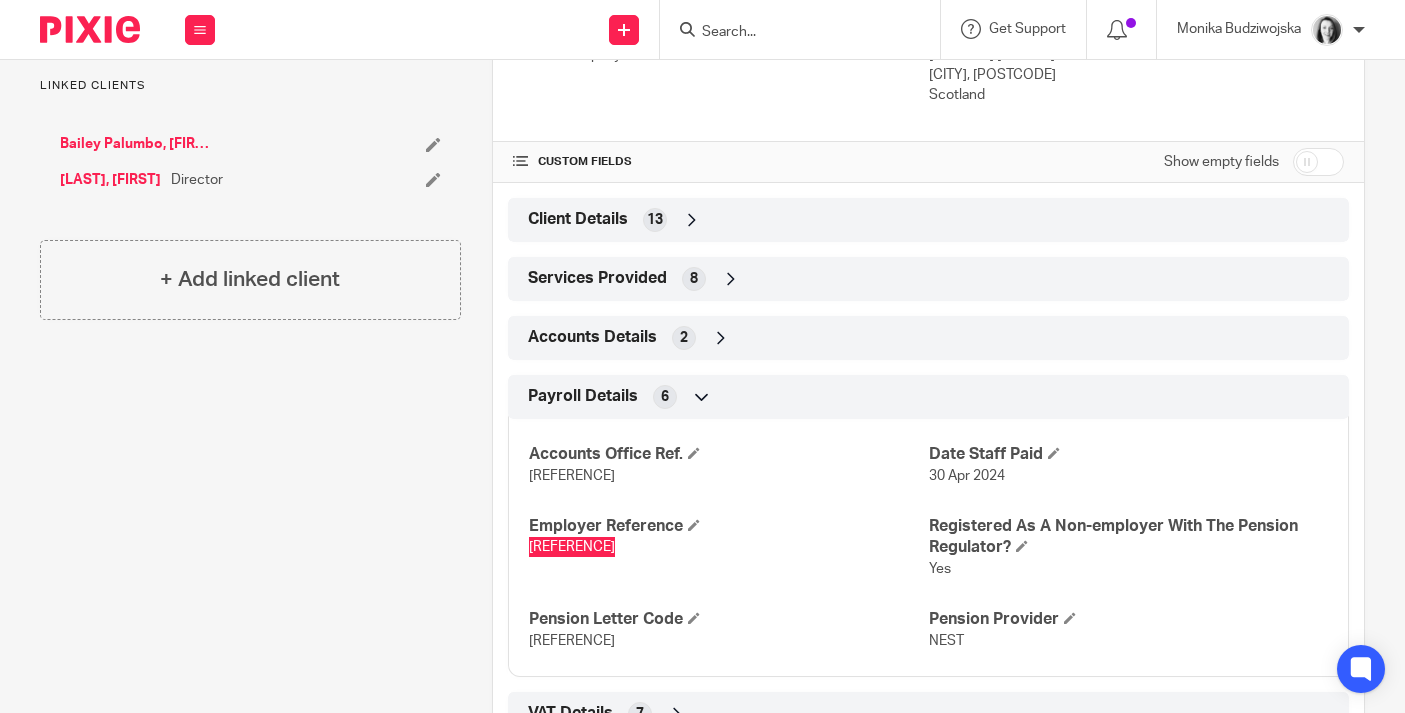 scroll, scrollTop: 624, scrollLeft: 0, axis: vertical 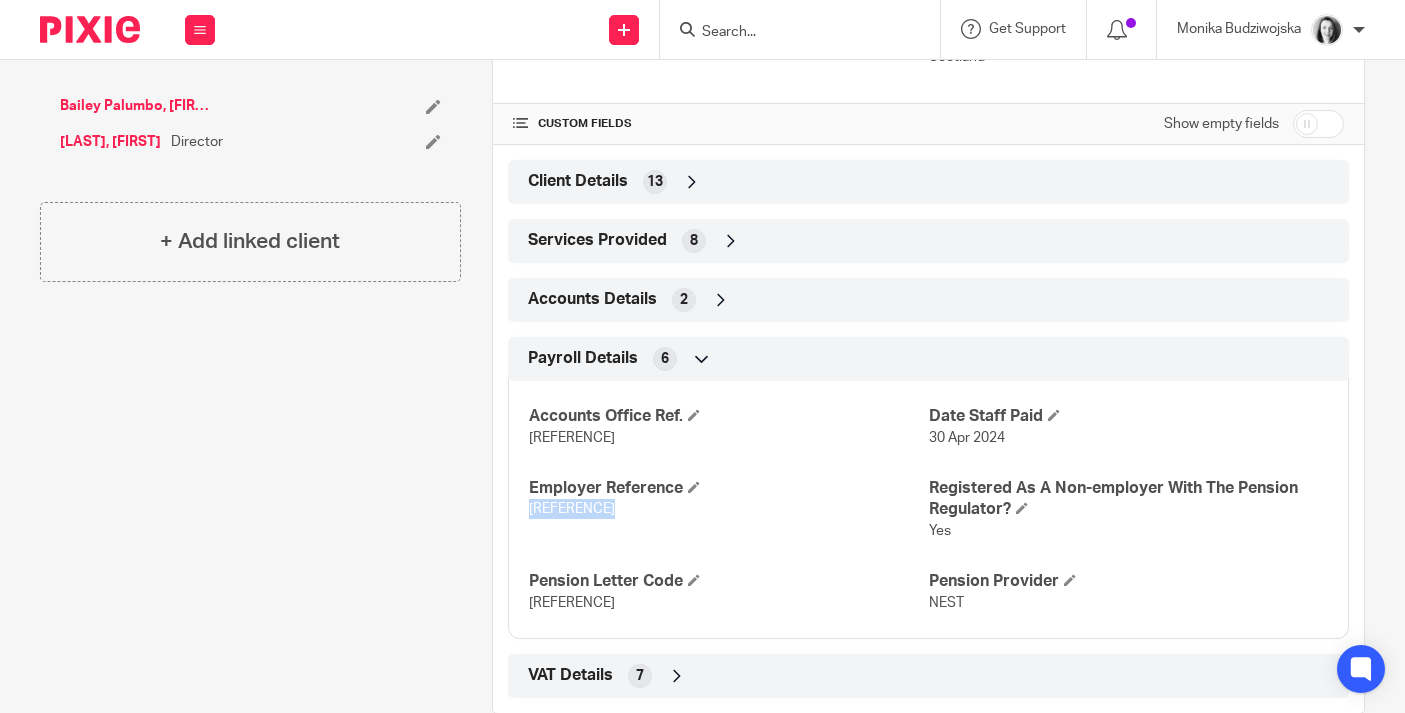 drag, startPoint x: 627, startPoint y: 436, endPoint x: 525, endPoint y: 440, distance: 102.0784 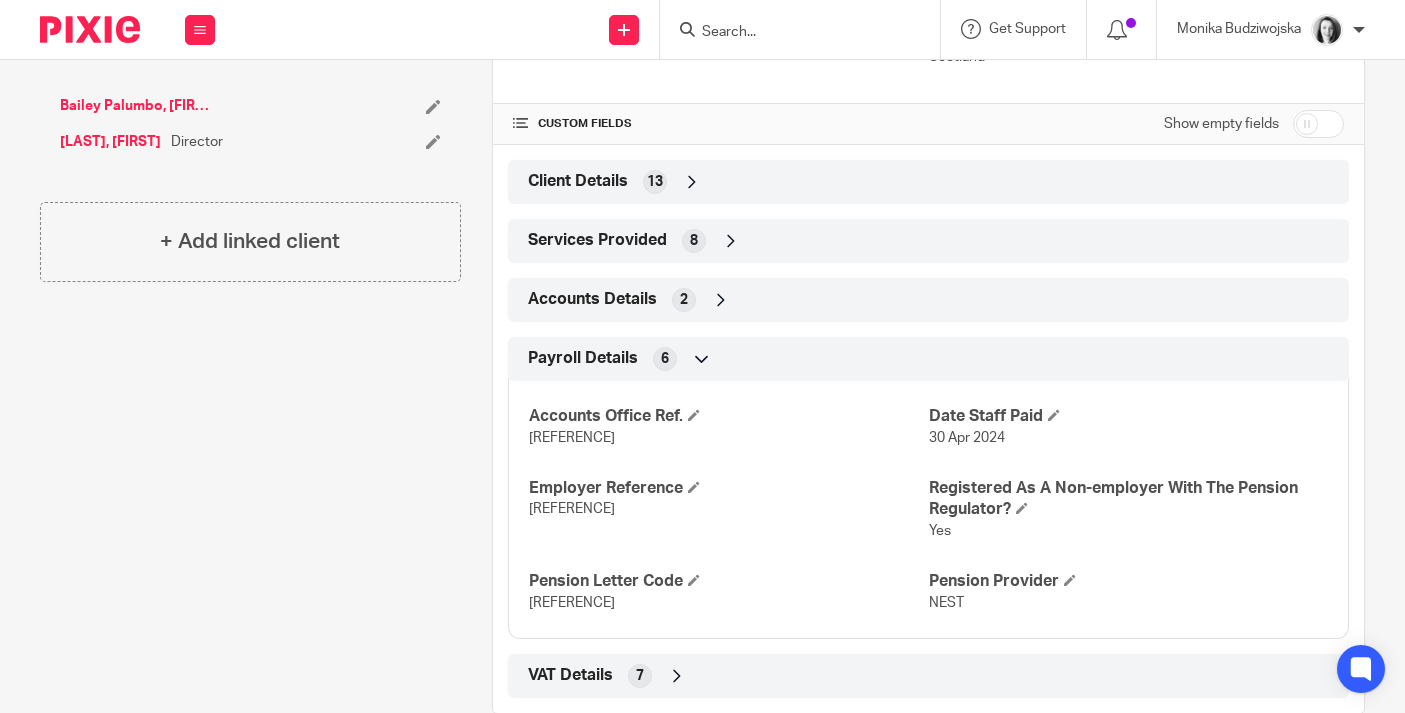 click on "120/VE06333" at bounding box center [728, 509] 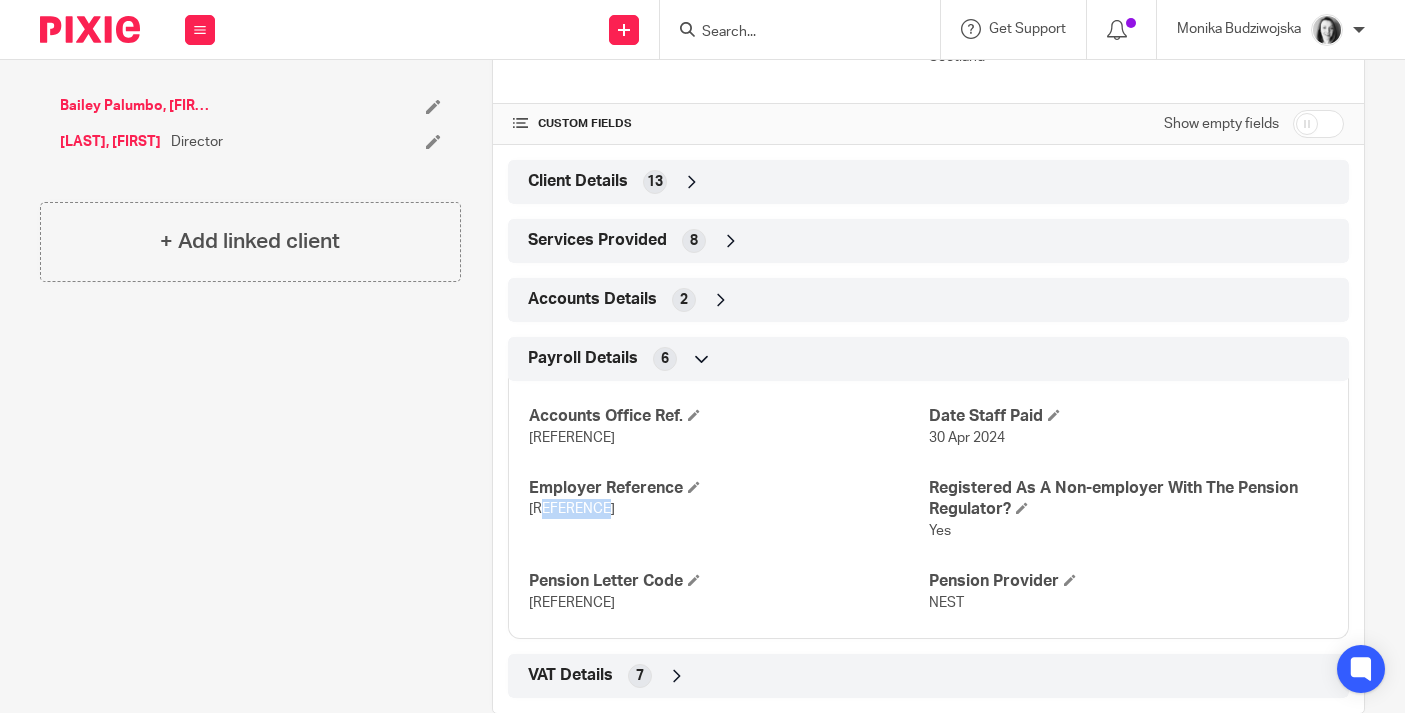 drag, startPoint x: 606, startPoint y: 508, endPoint x: 572, endPoint y: 505, distance: 34.132095 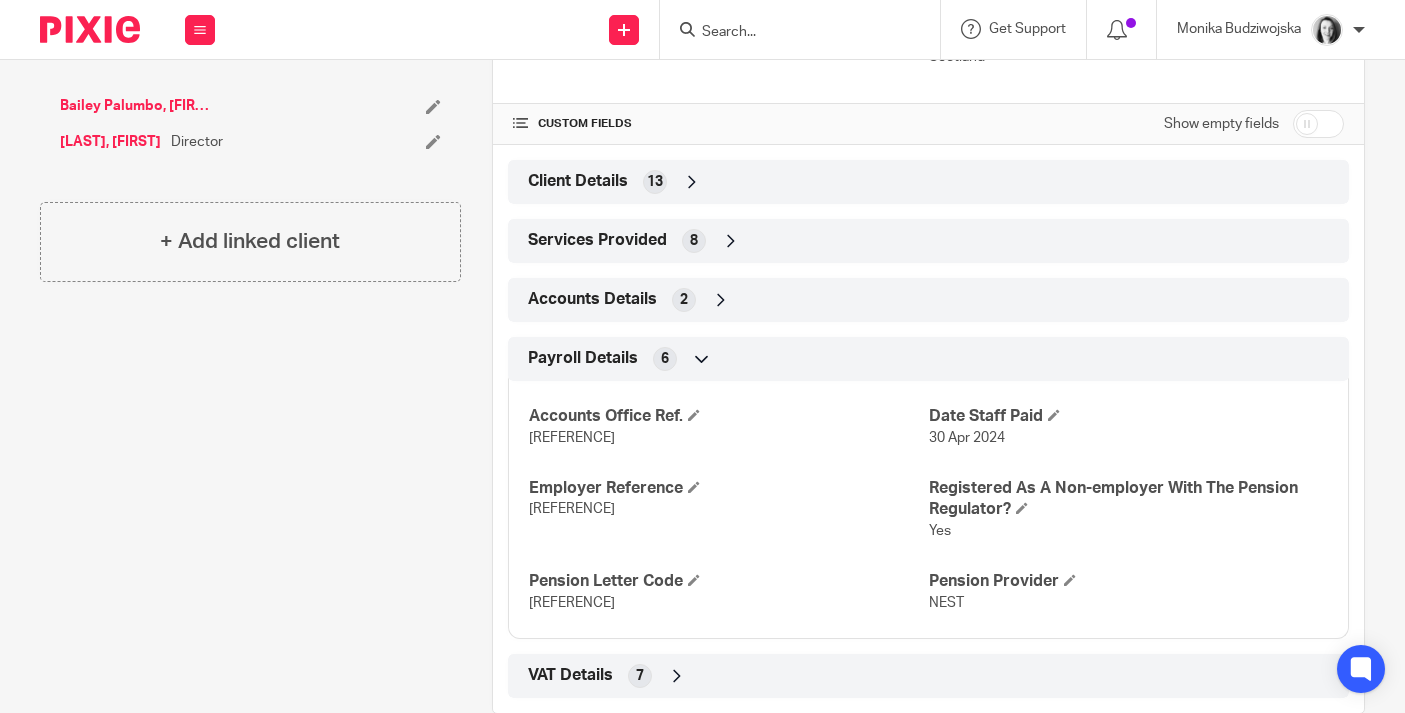 click on "120/VE06333" at bounding box center (728, 509) 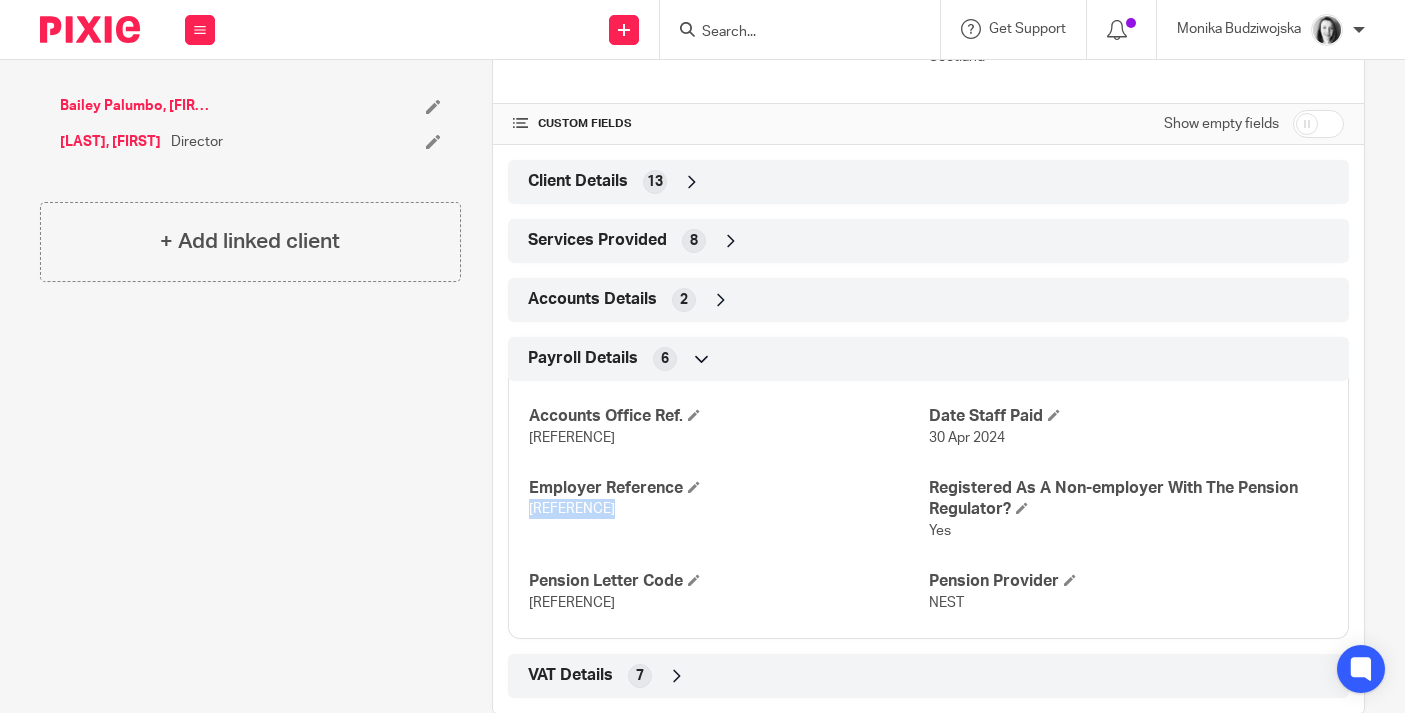 drag, startPoint x: 609, startPoint y: 510, endPoint x: 528, endPoint y: 513, distance: 81.055534 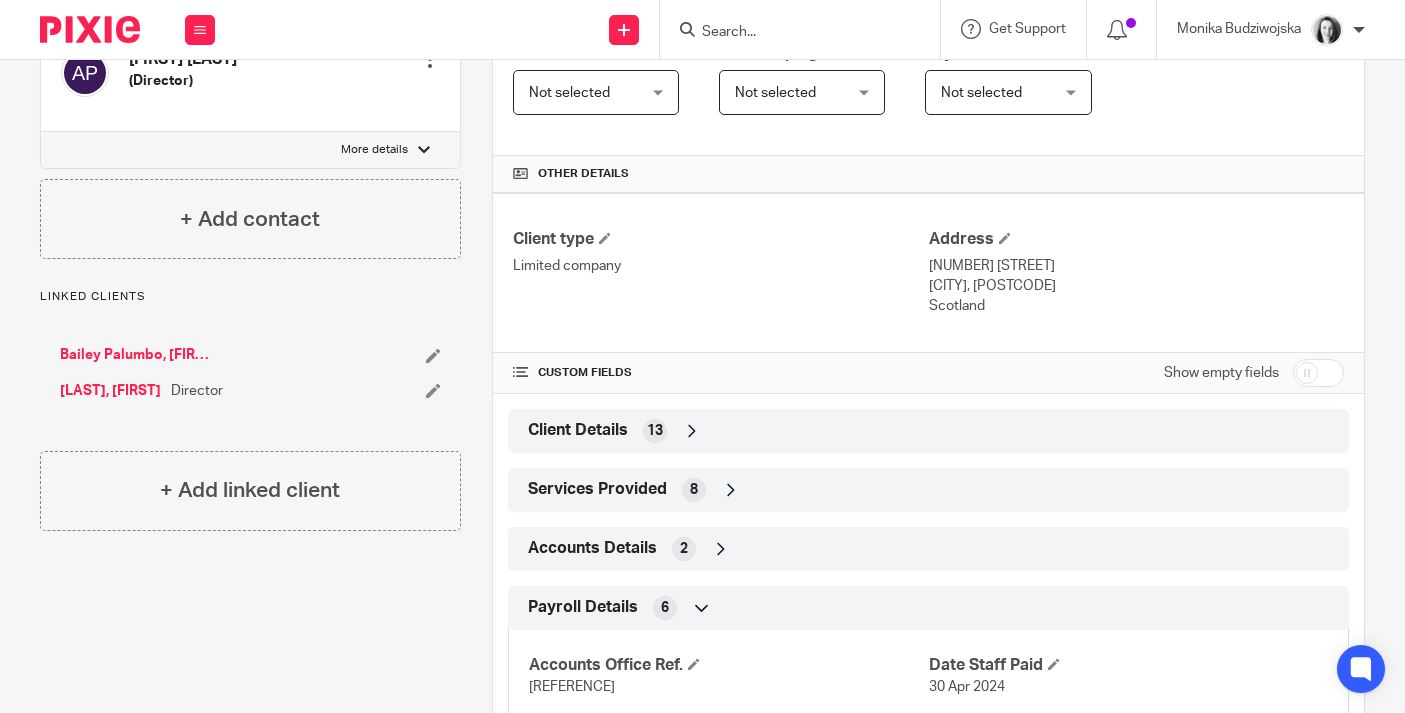 scroll, scrollTop: 0, scrollLeft: 0, axis: both 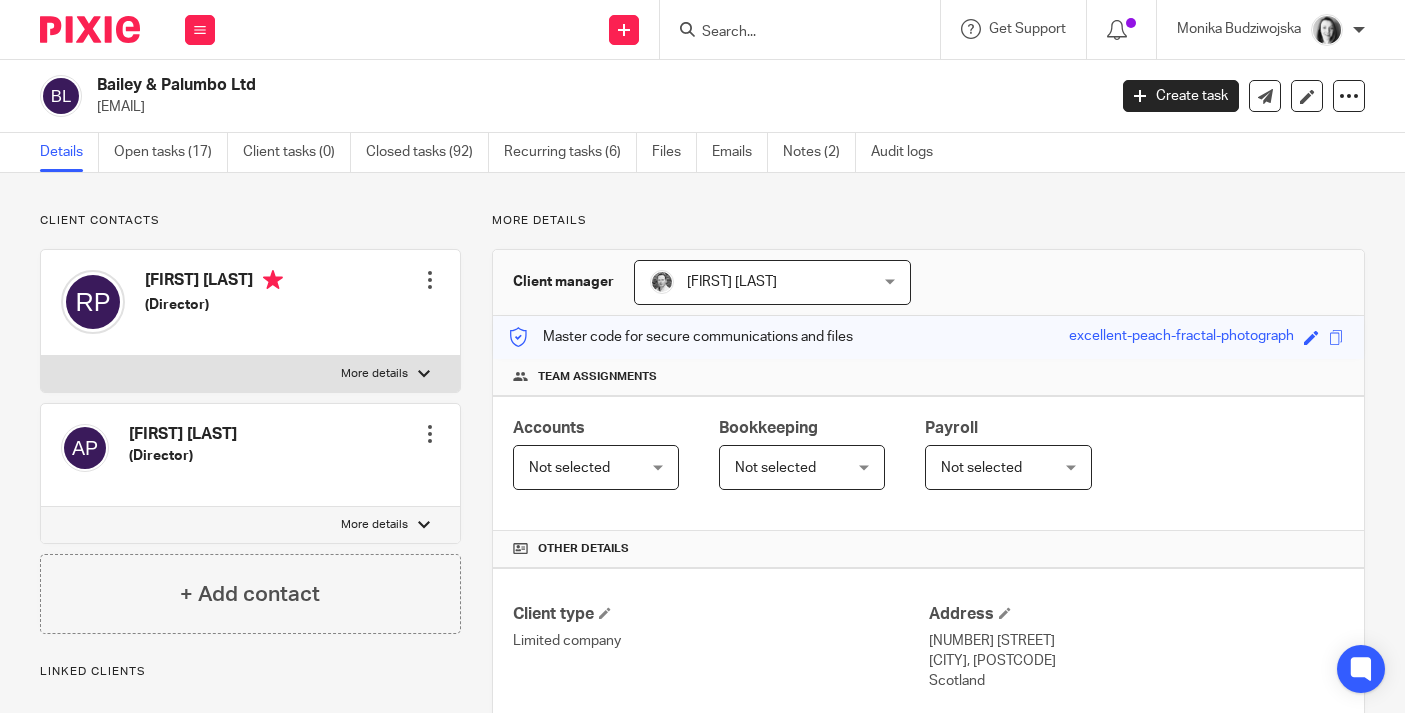 click at bounding box center (790, 33) 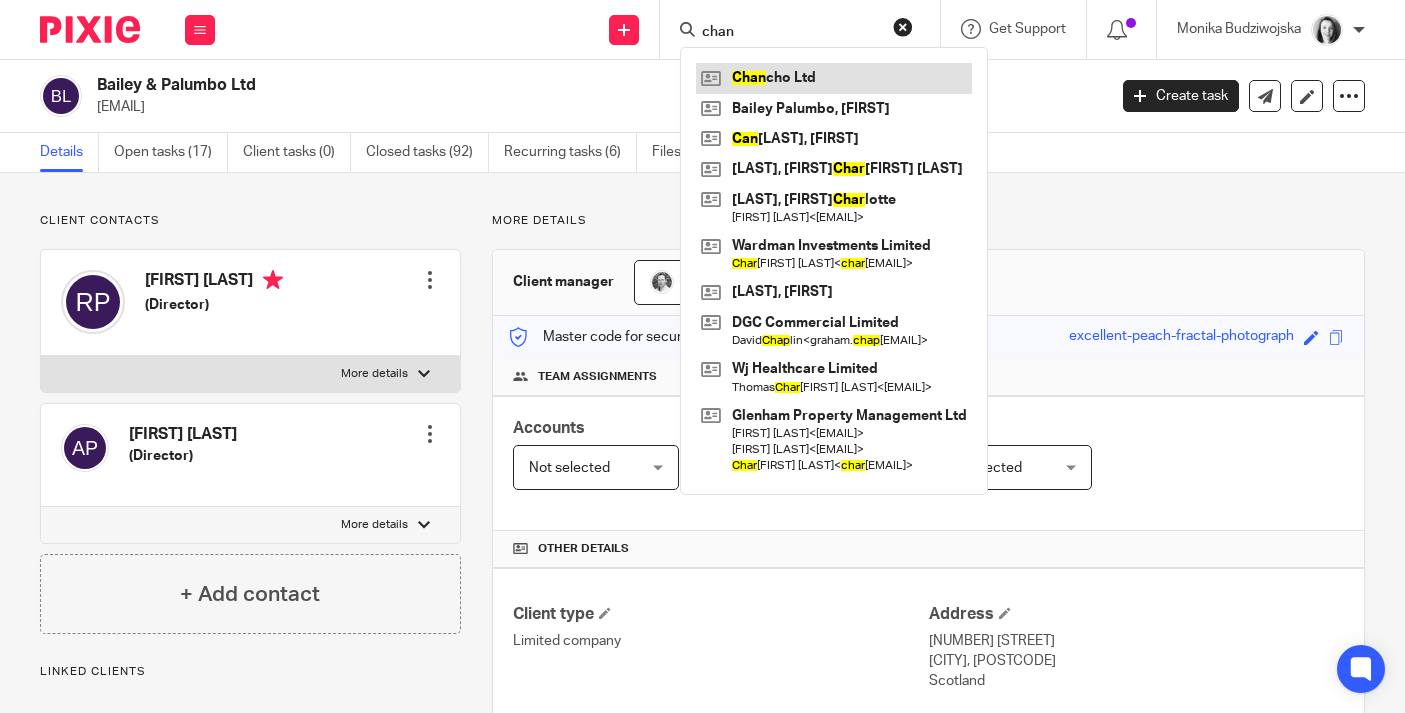 type on "chan" 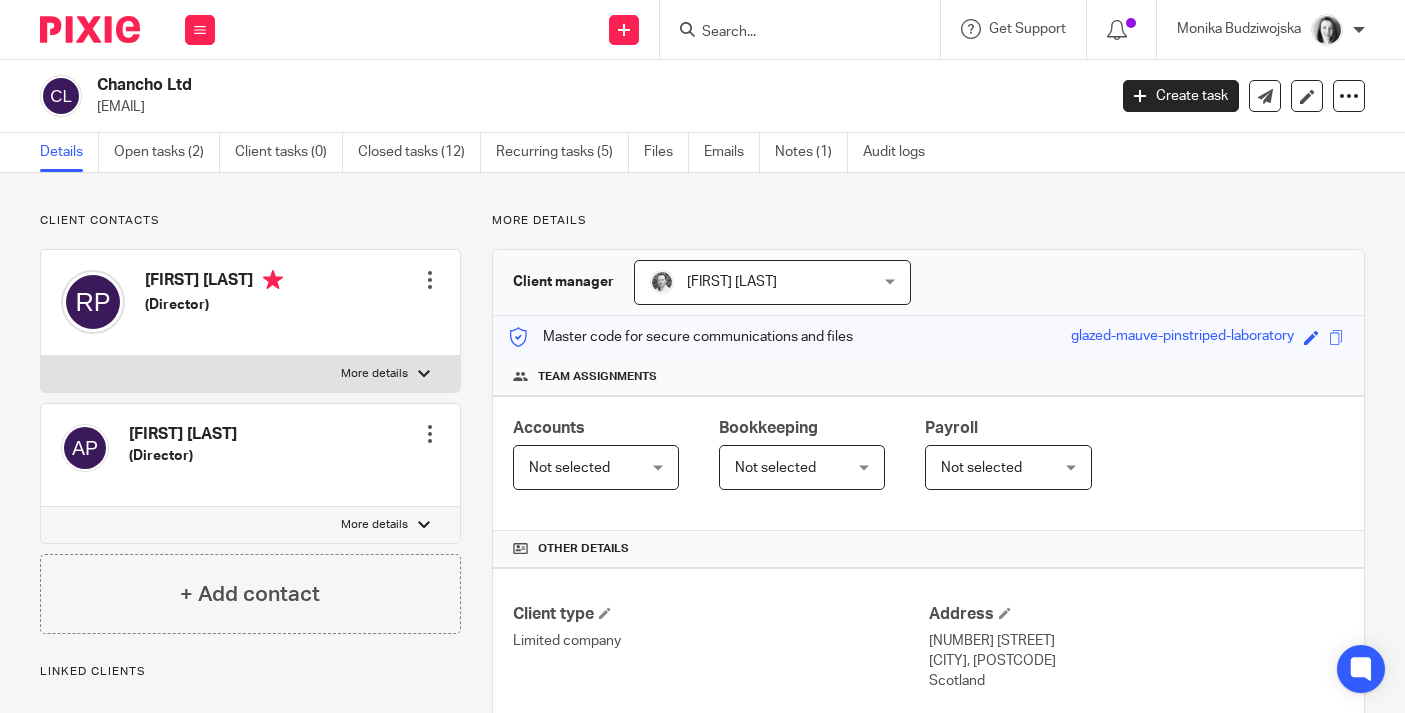 scroll, scrollTop: 0, scrollLeft: 0, axis: both 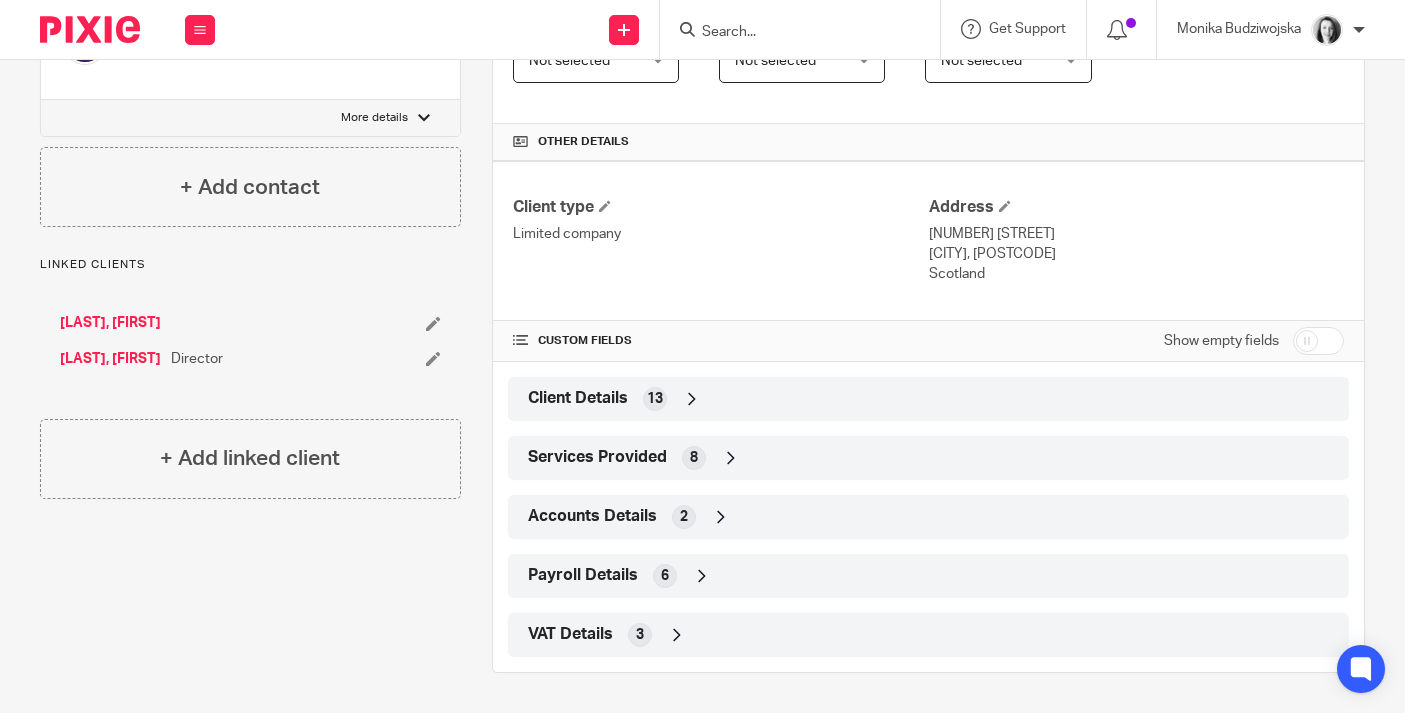 click on "Payroll Details   6" at bounding box center (928, 576) 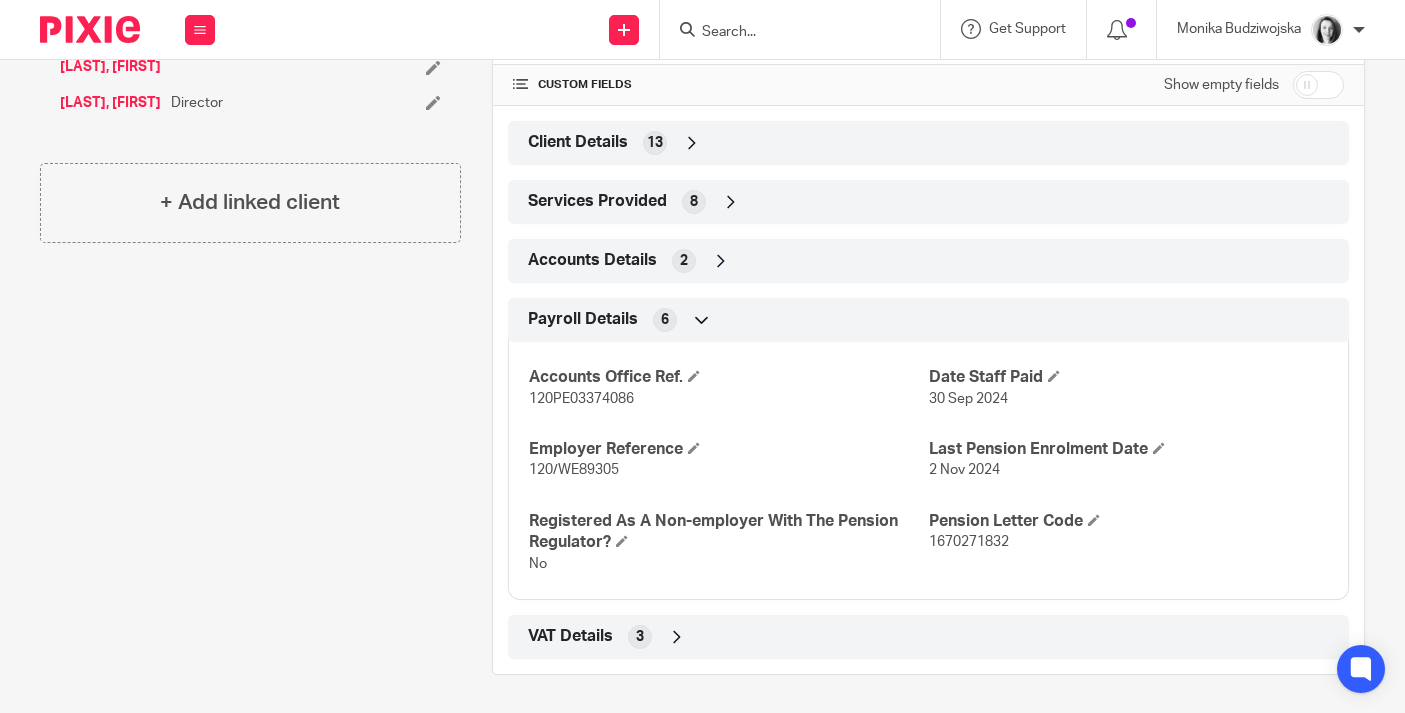 scroll, scrollTop: 665, scrollLeft: 0, axis: vertical 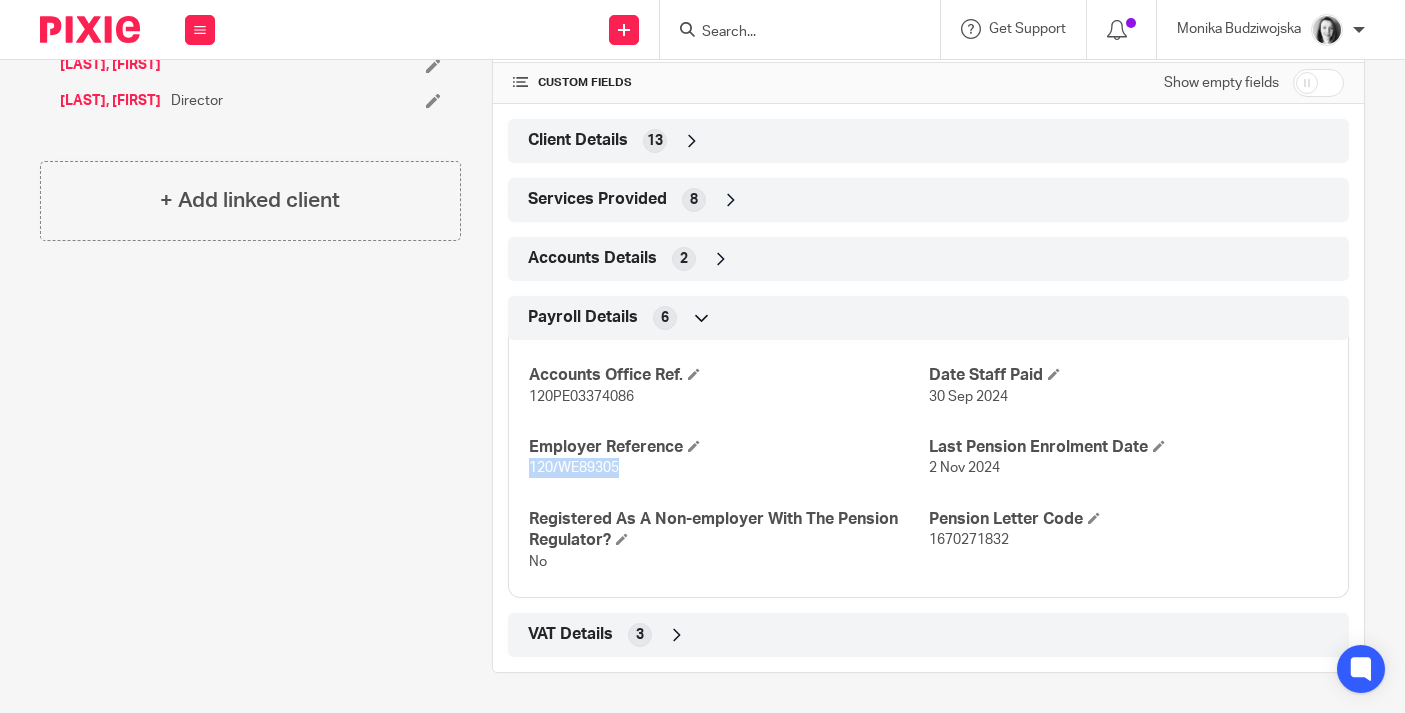 drag, startPoint x: 612, startPoint y: 465, endPoint x: 520, endPoint y: 476, distance: 92.65527 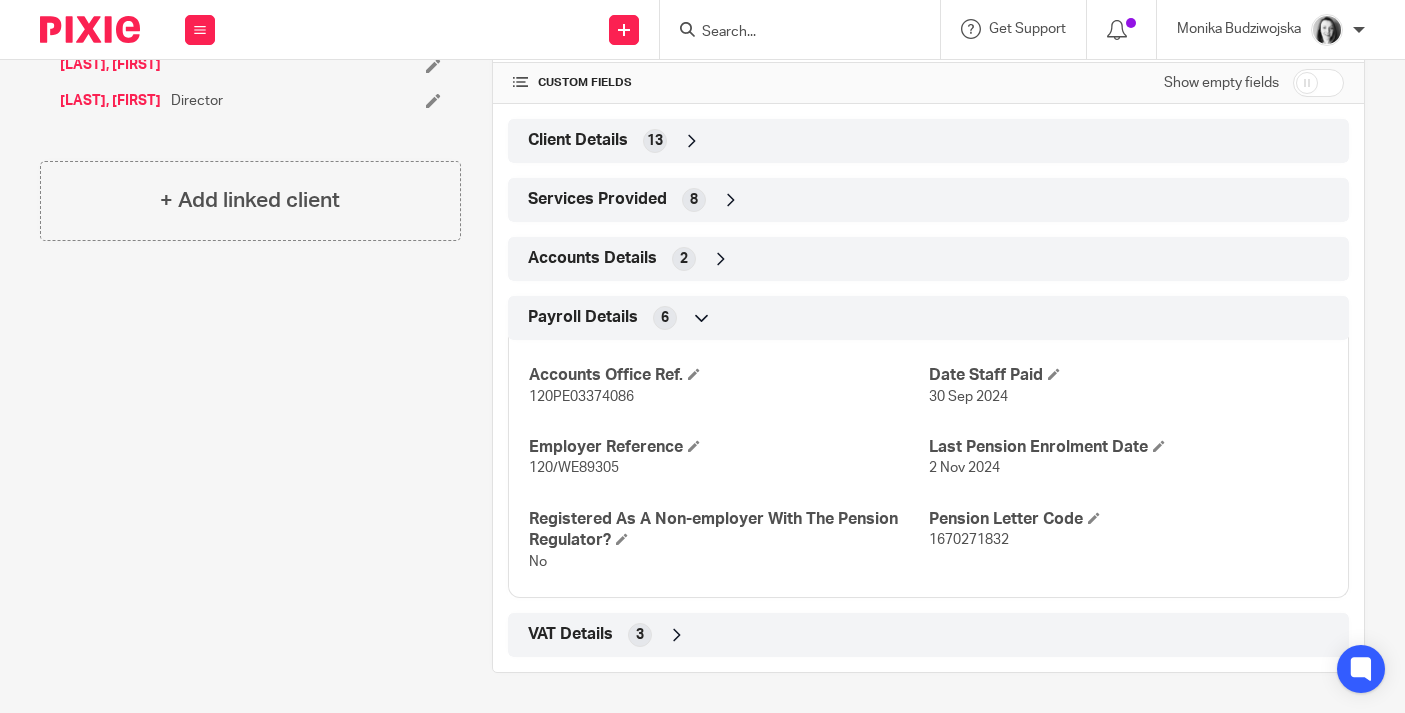 click at bounding box center (790, 33) 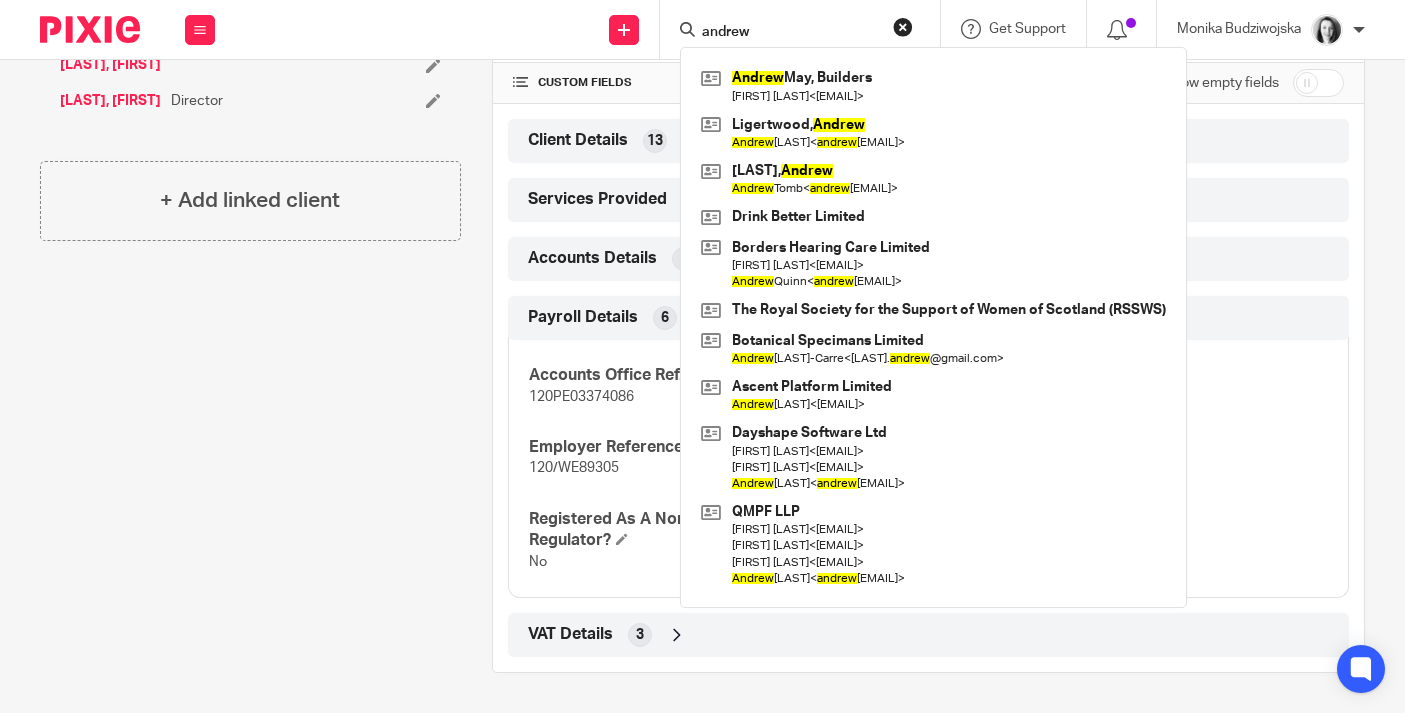type on "andrew" 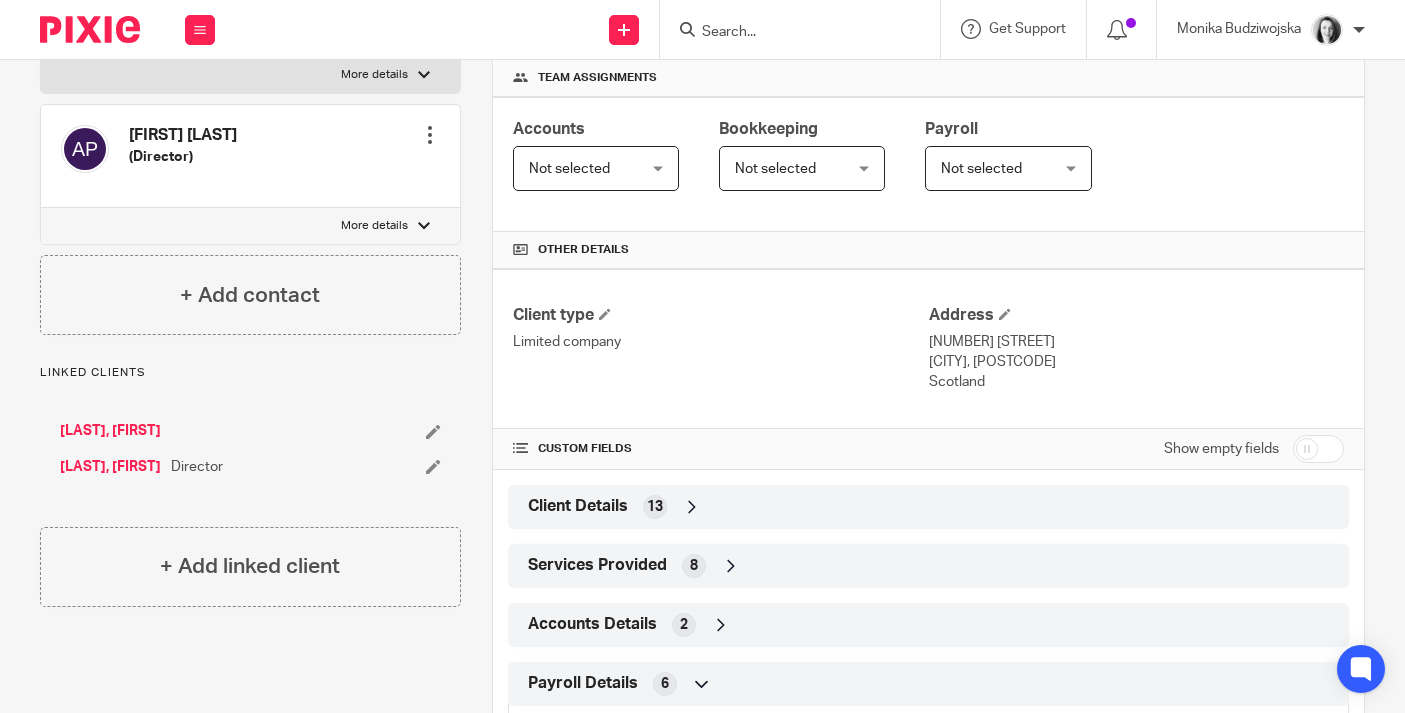 scroll, scrollTop: 0, scrollLeft: 0, axis: both 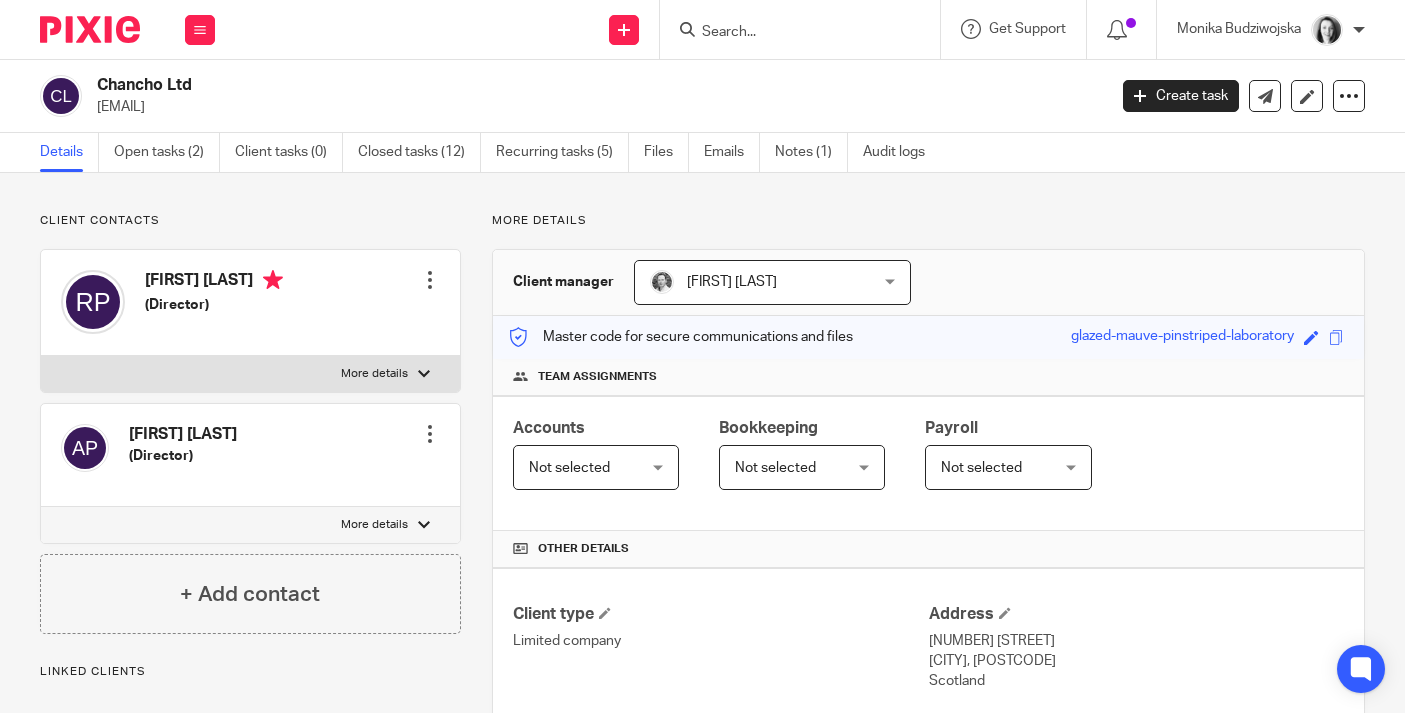 click at bounding box center (790, 33) 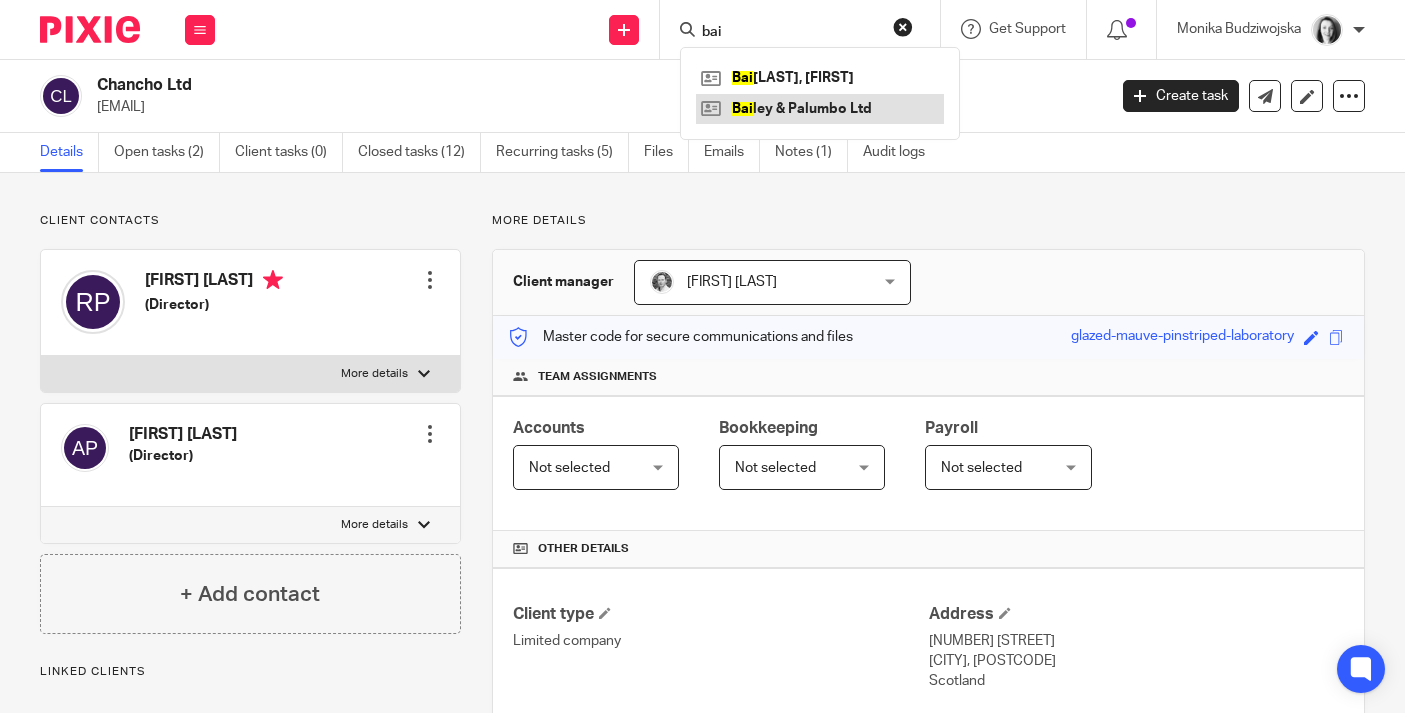 type on "bai" 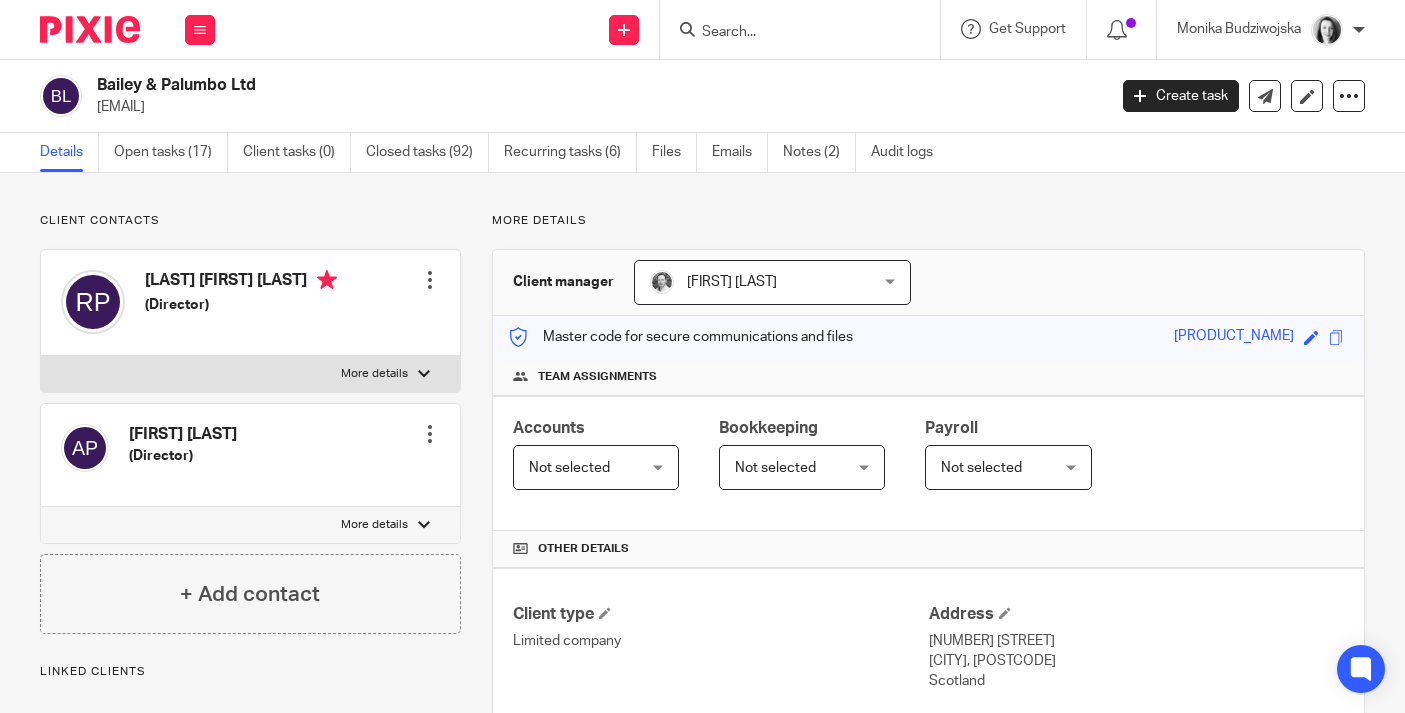 scroll, scrollTop: 0, scrollLeft: 0, axis: both 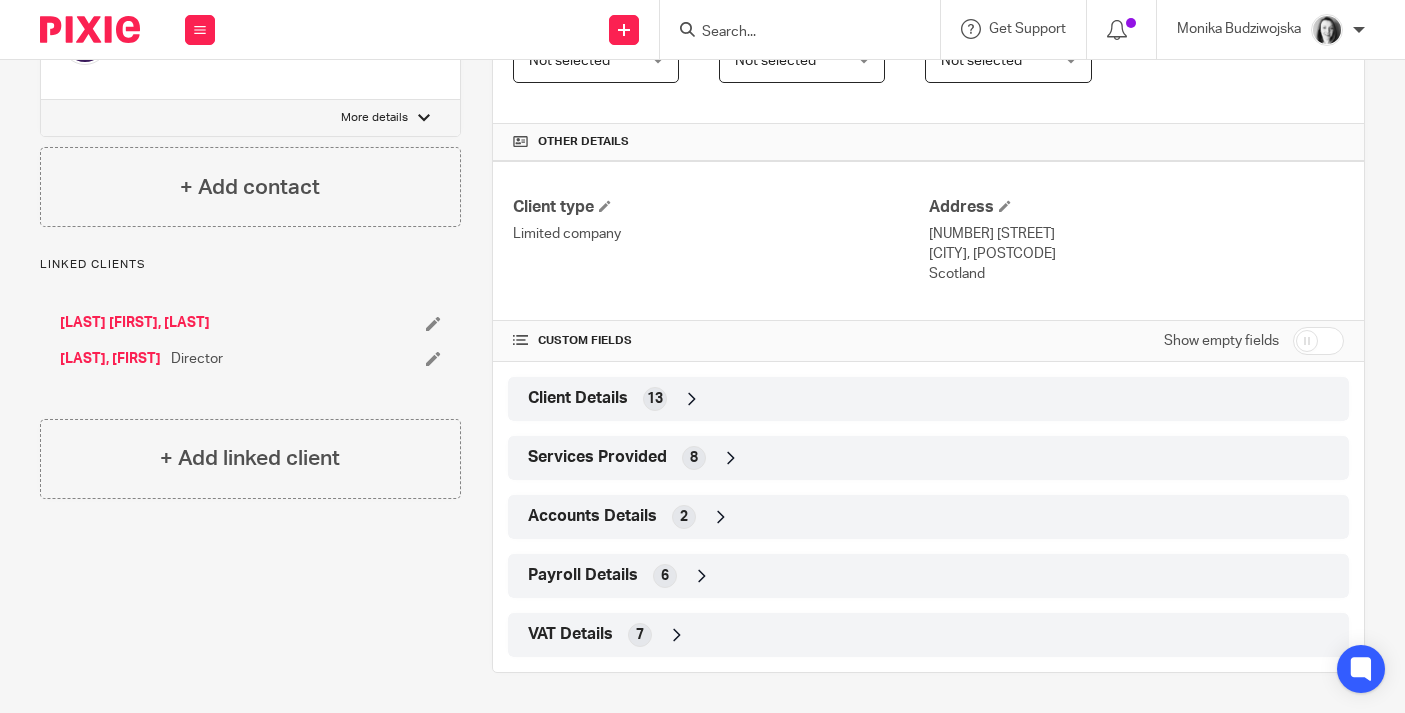 click on "Payroll Details" at bounding box center (583, 575) 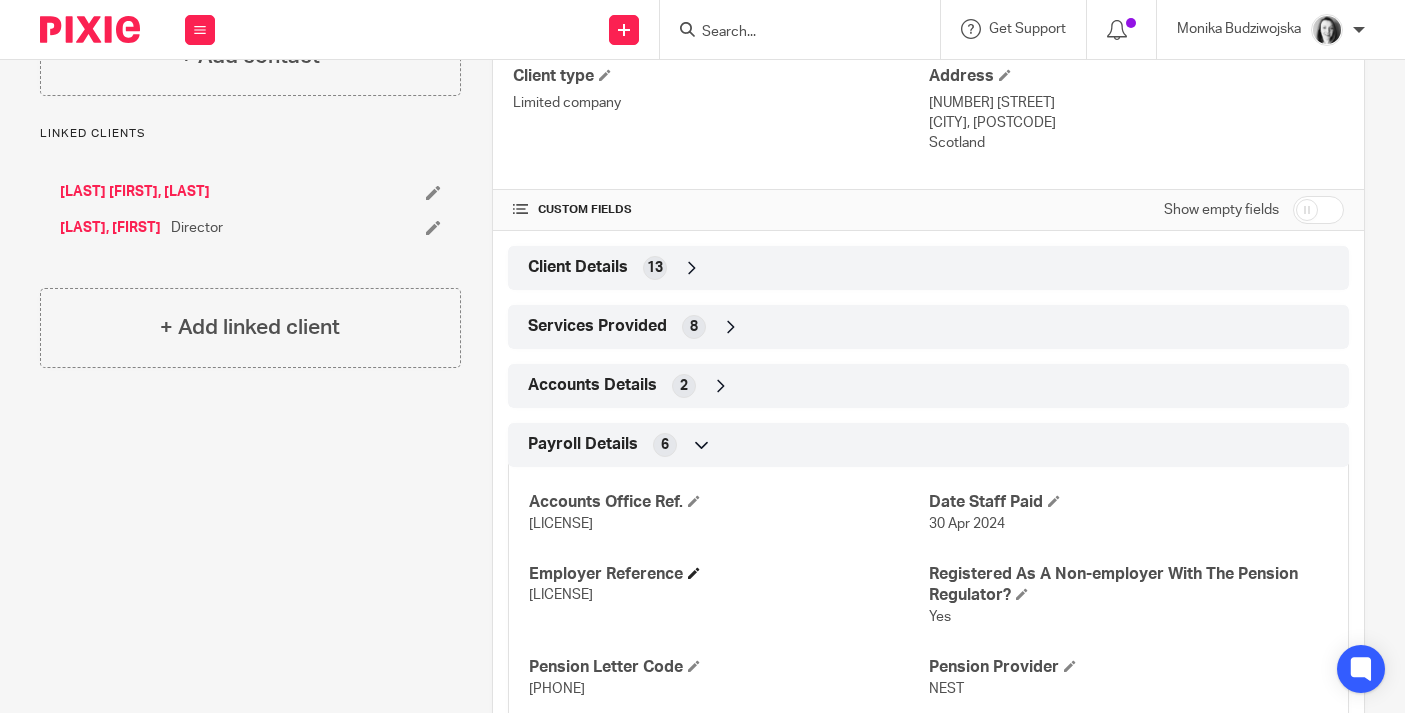 scroll, scrollTop: 665, scrollLeft: 0, axis: vertical 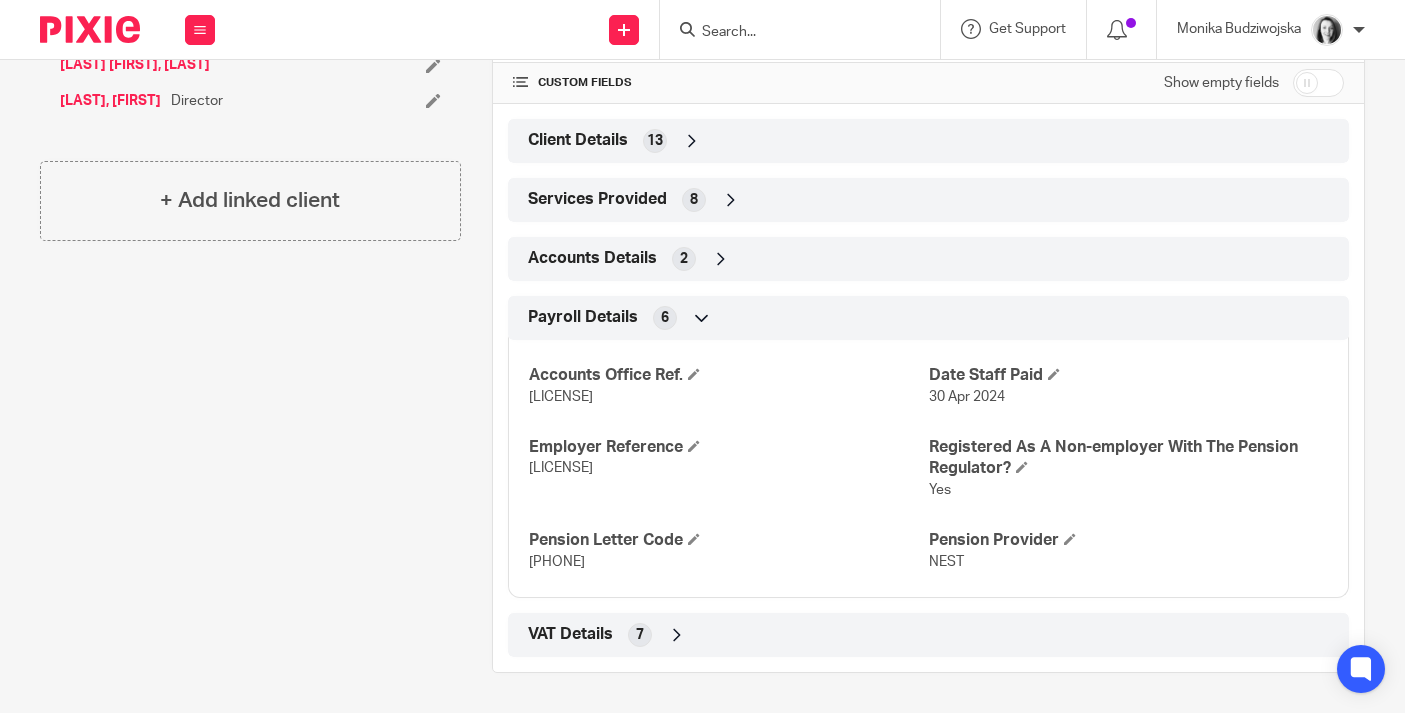 drag, startPoint x: 608, startPoint y: 467, endPoint x: 527, endPoint y: 473, distance: 81.22192 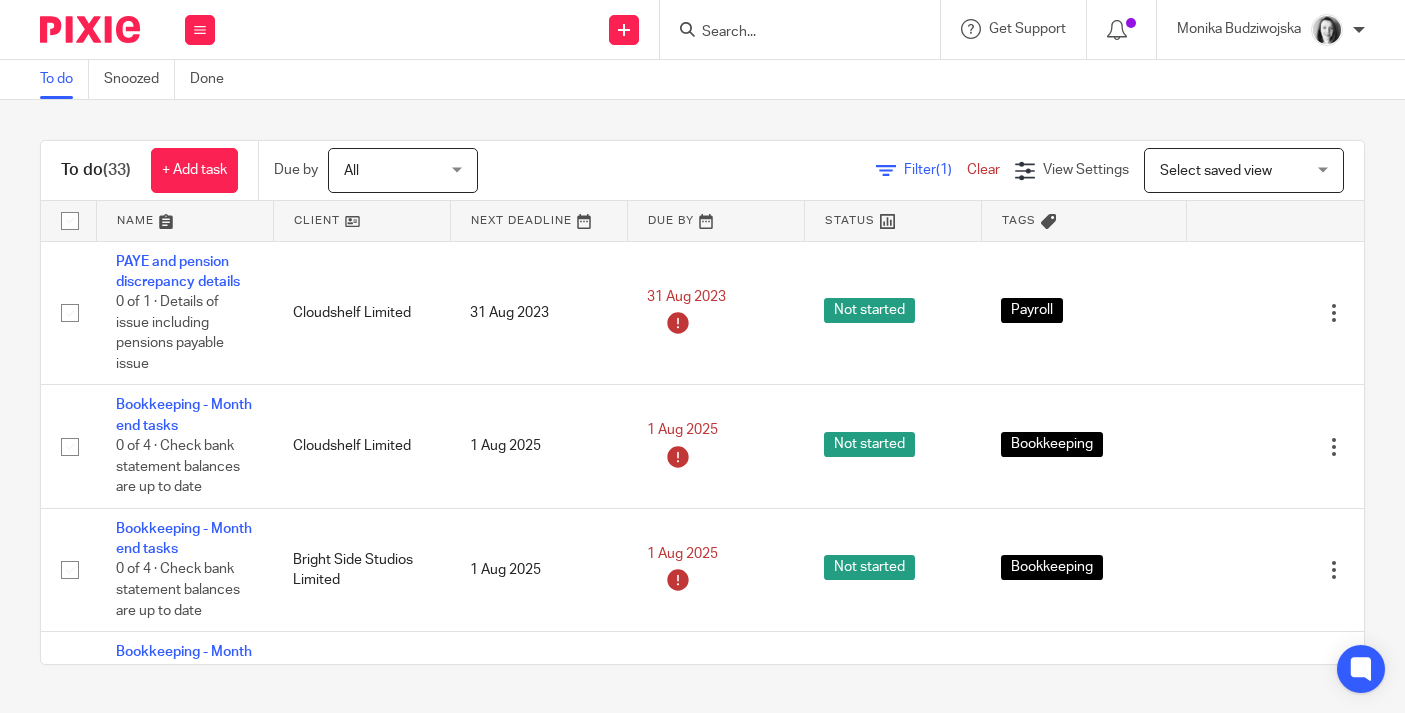 scroll, scrollTop: 0, scrollLeft: 0, axis: both 